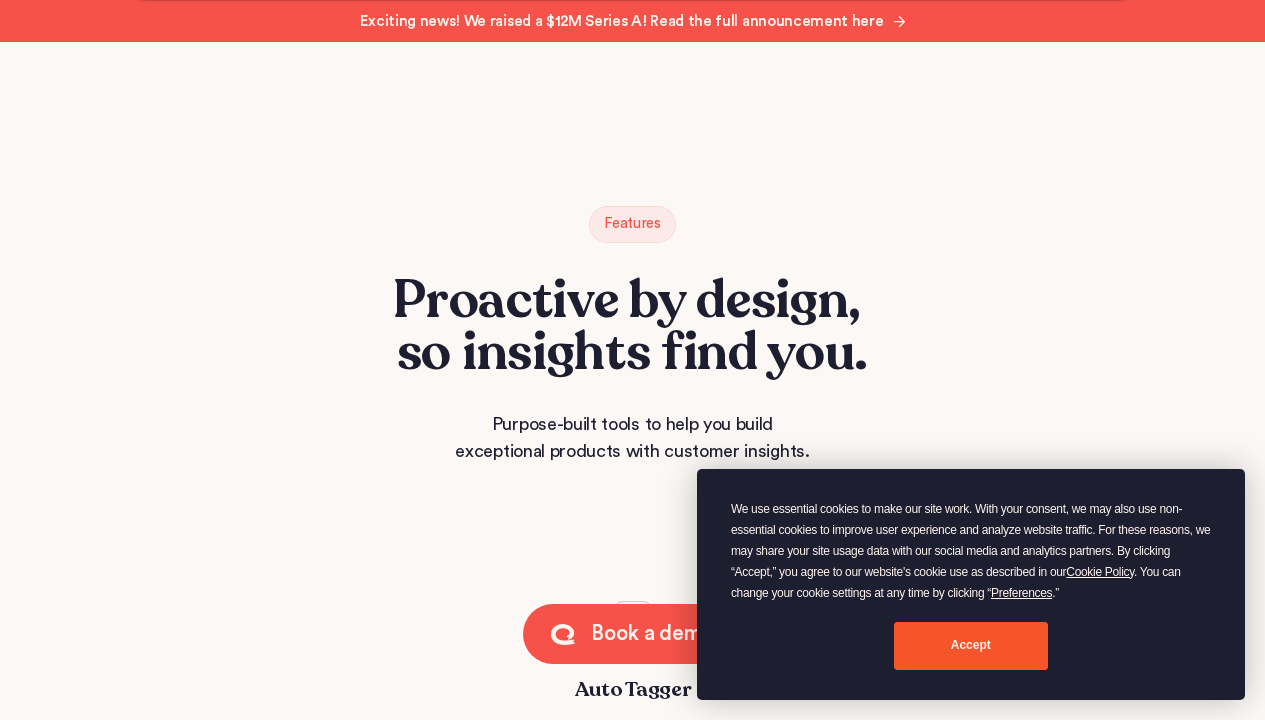 scroll, scrollTop: 4421, scrollLeft: 0, axis: vertical 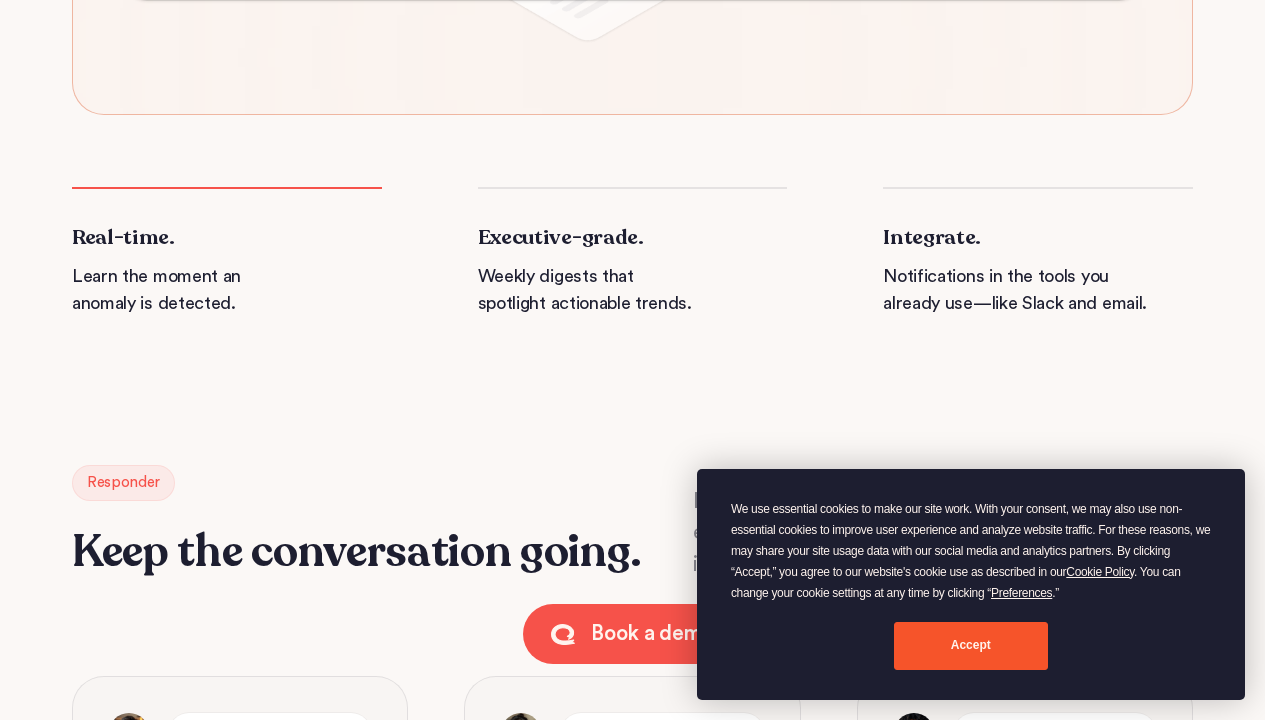 click on "Executive-grade." at bounding box center (633, 238) 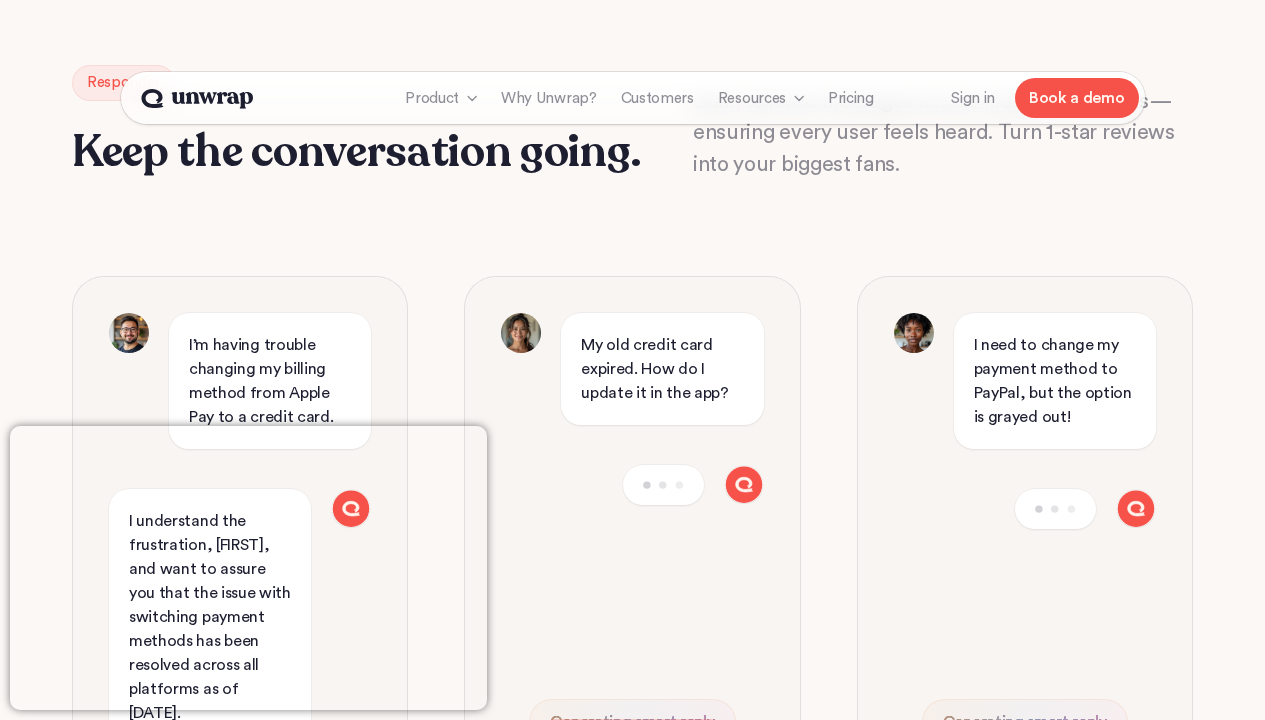 scroll, scrollTop: 3021, scrollLeft: 0, axis: vertical 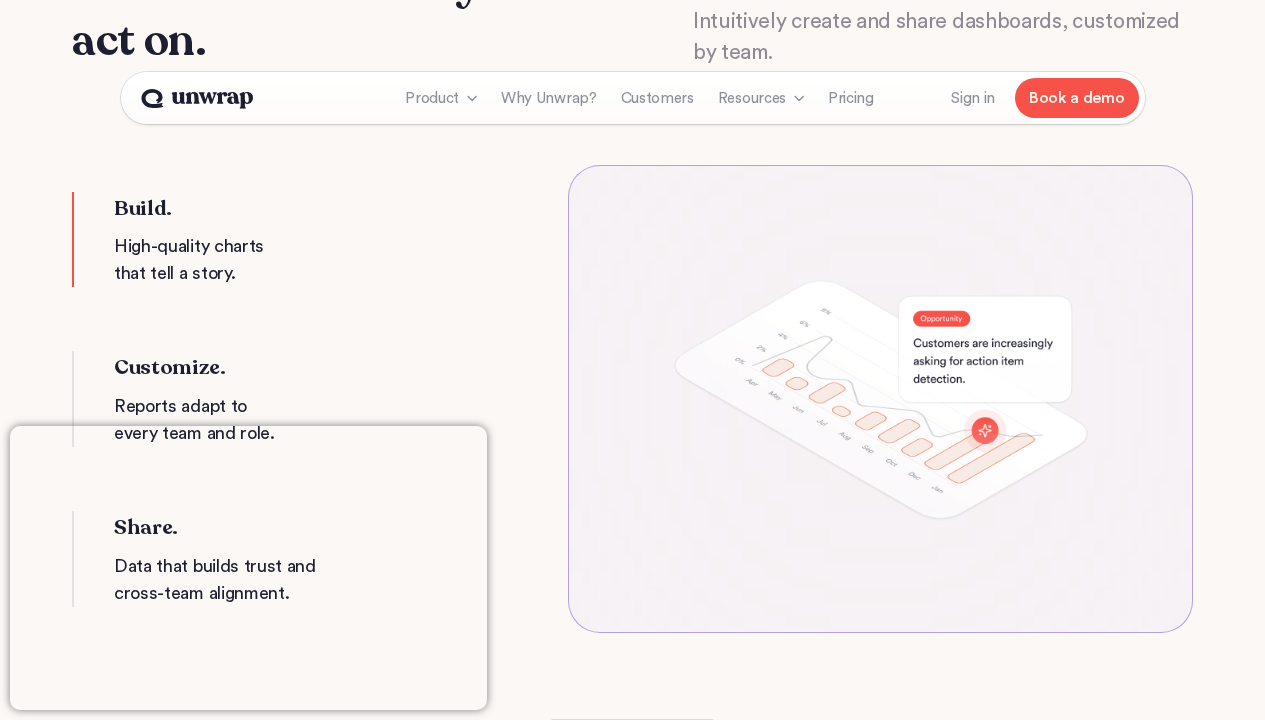 click on "High-quality charts that tell a story." at bounding box center [239, 260] 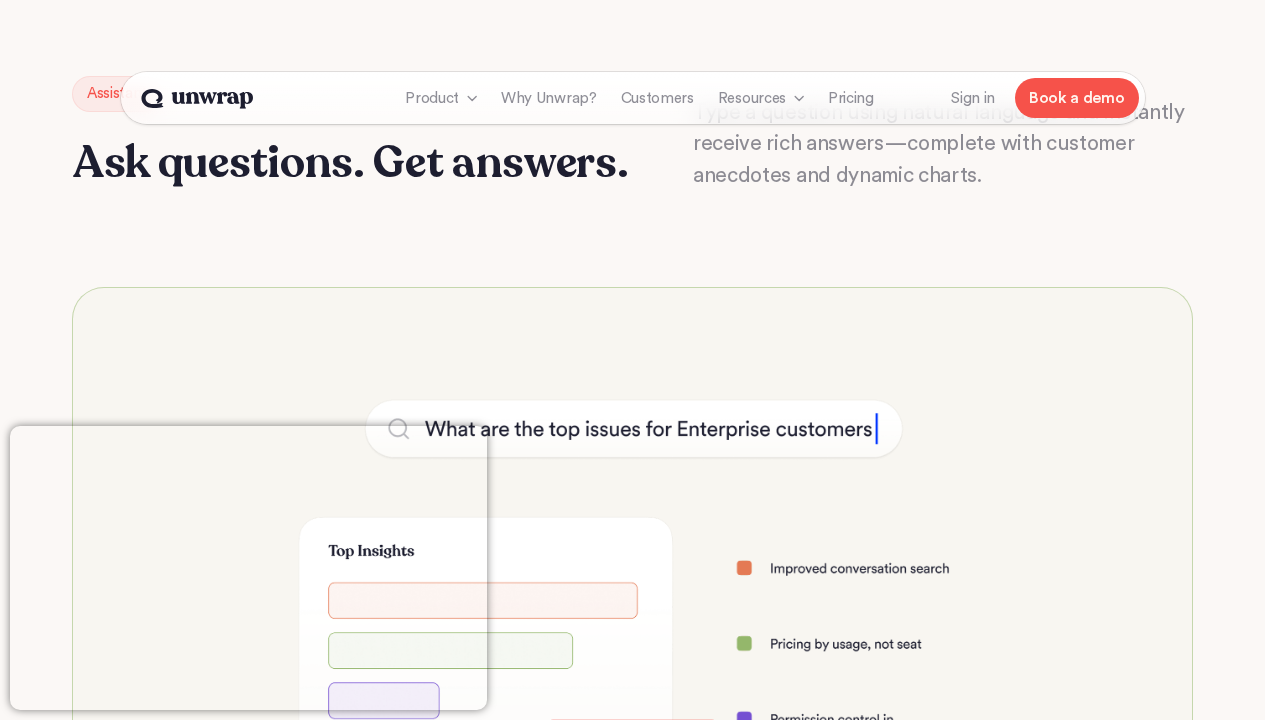 scroll, scrollTop: 6758, scrollLeft: 0, axis: vertical 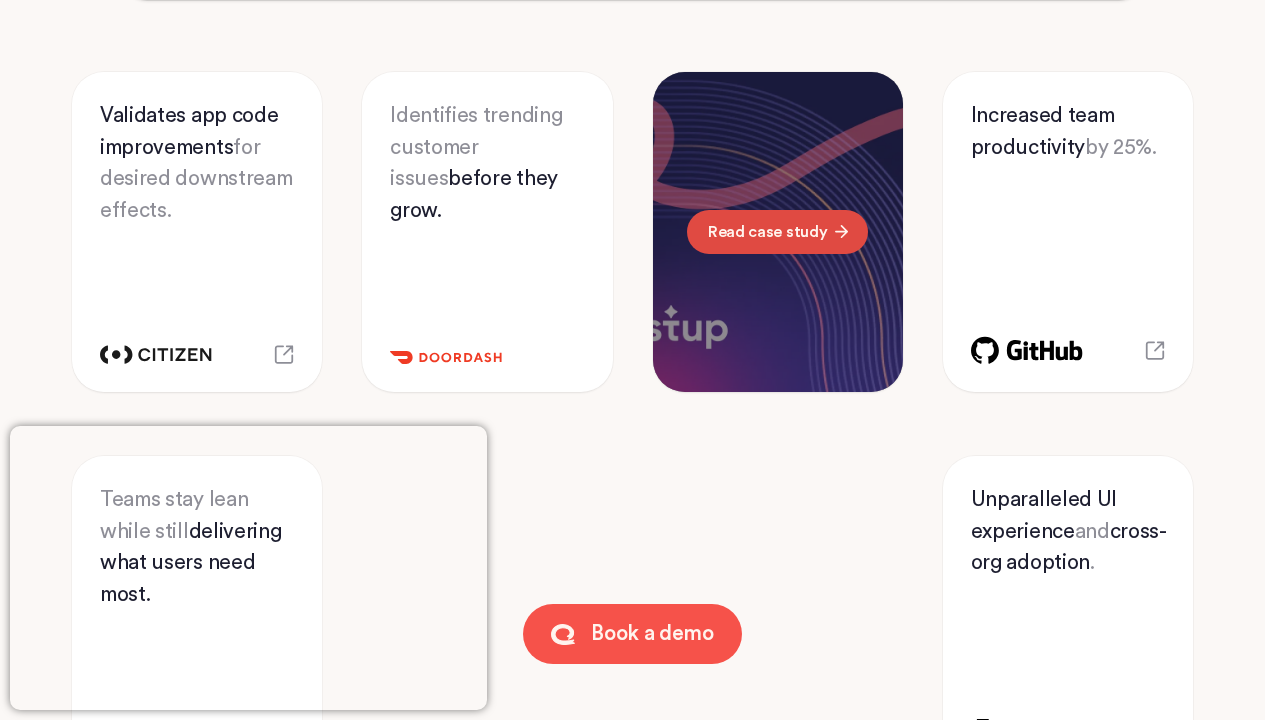 click on "Read case study" at bounding box center (766, 232) 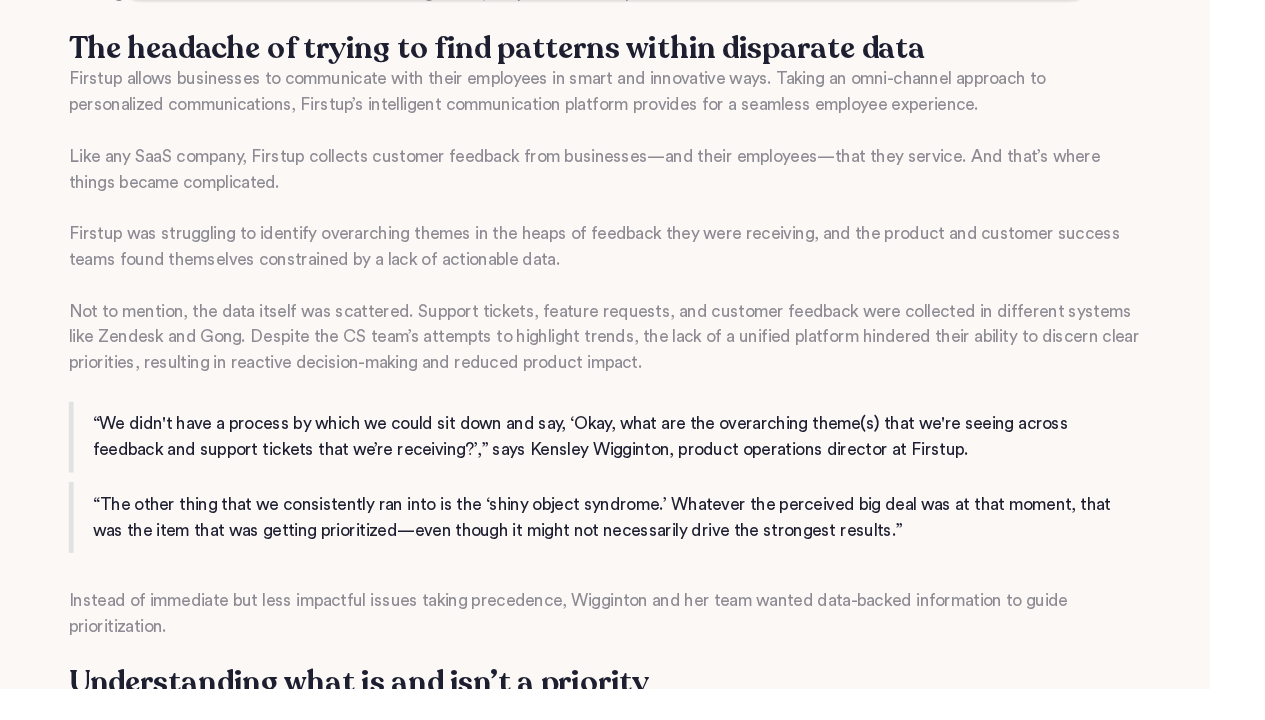 scroll, scrollTop: 1280, scrollLeft: 0, axis: vertical 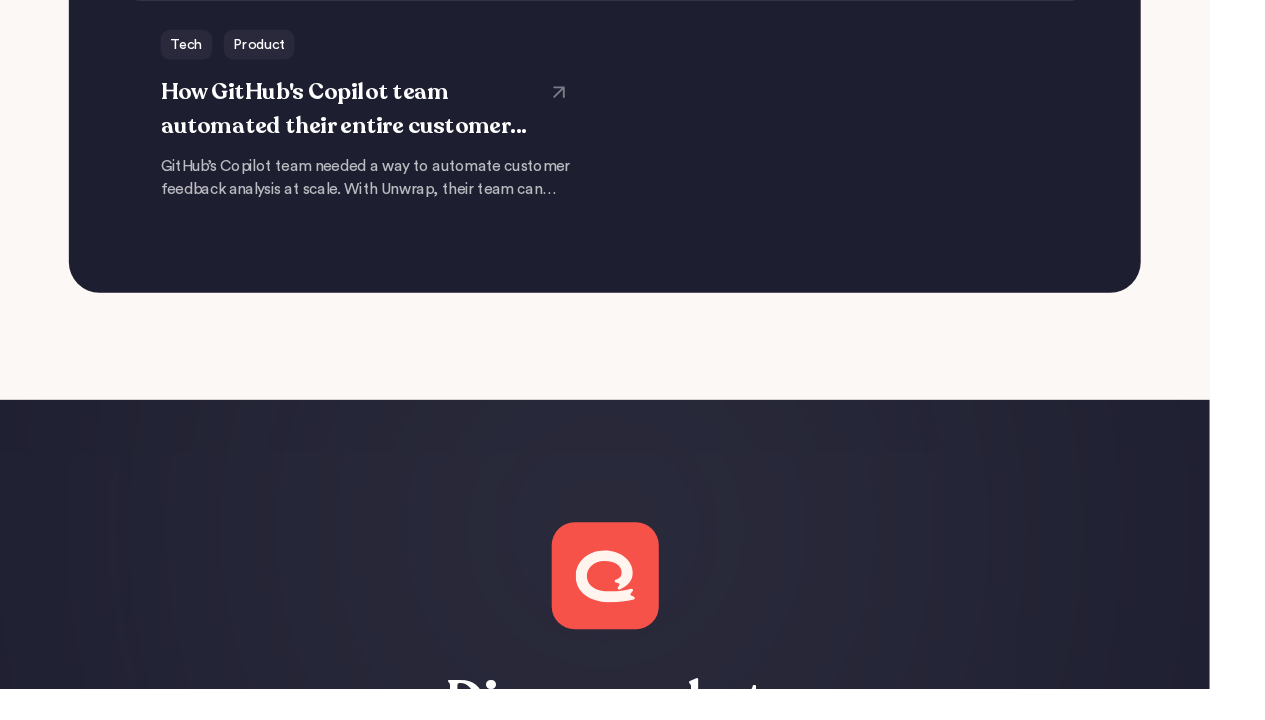 click at bounding box center (382, -660) 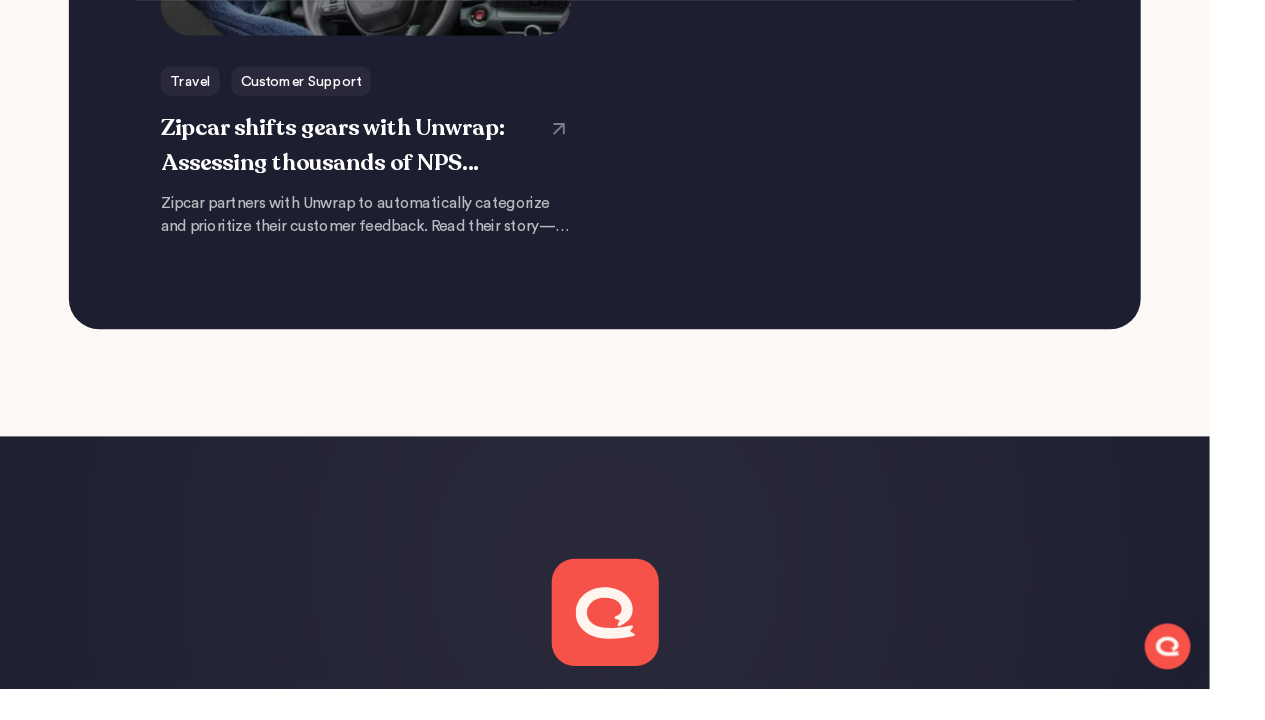scroll, scrollTop: 4840, scrollLeft: 0, axis: vertical 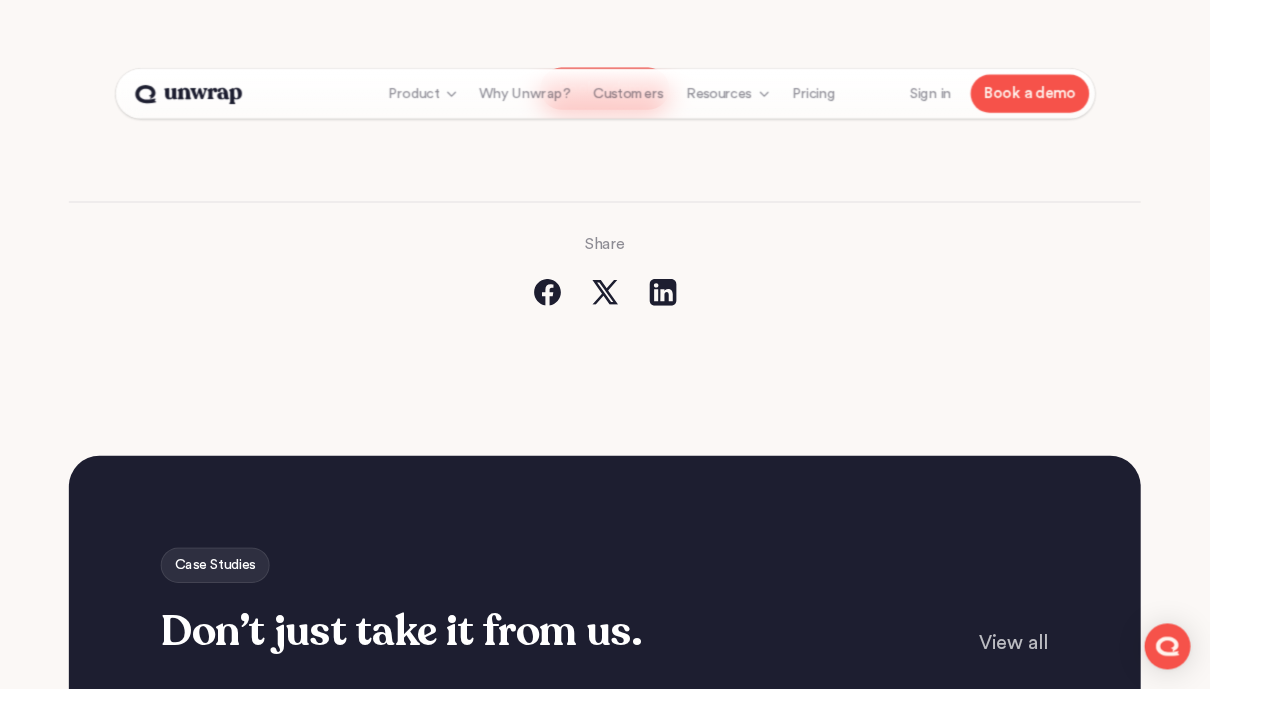click at bounding box center [382, 1631] 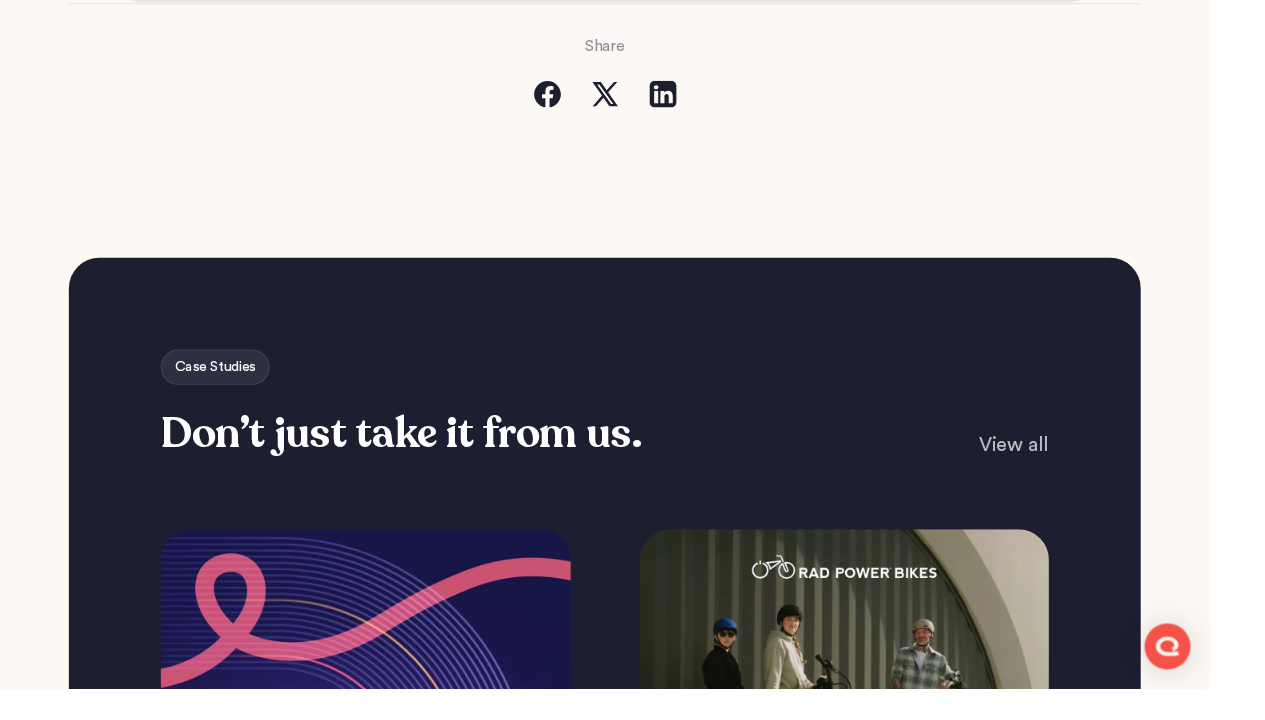 scroll, scrollTop: 3160, scrollLeft: 0, axis: vertical 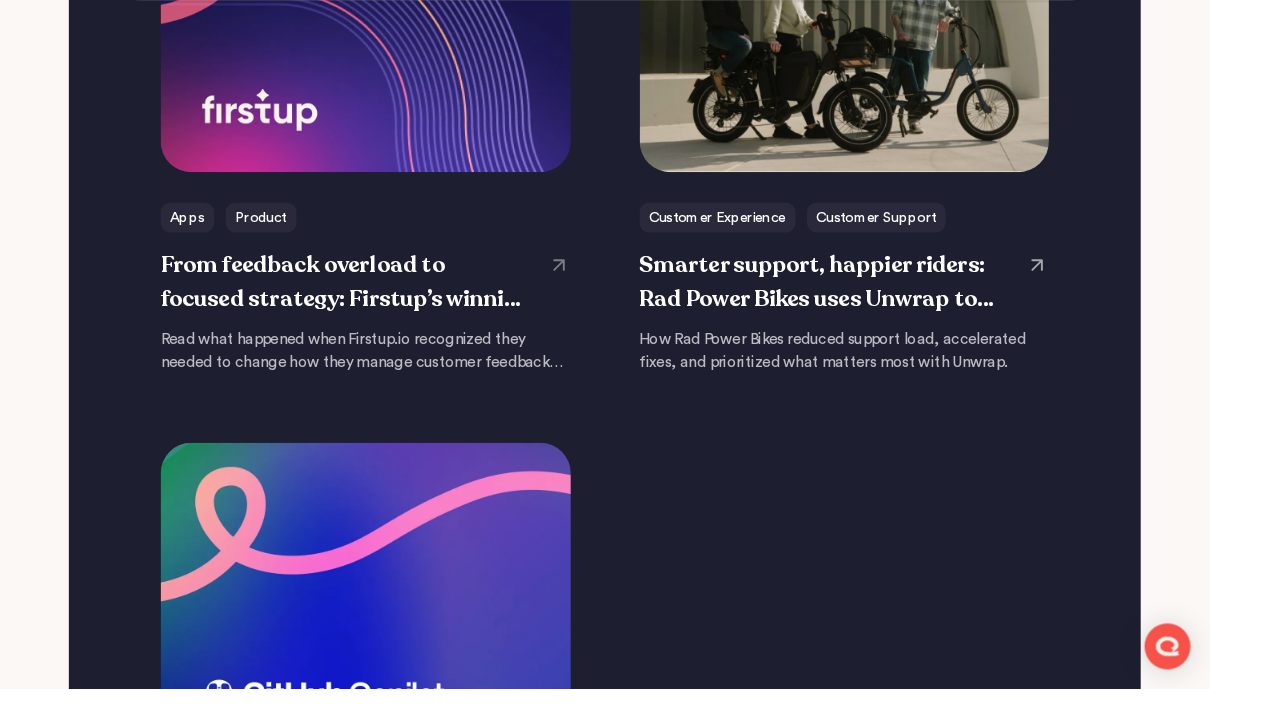 click at bounding box center (883, 125) 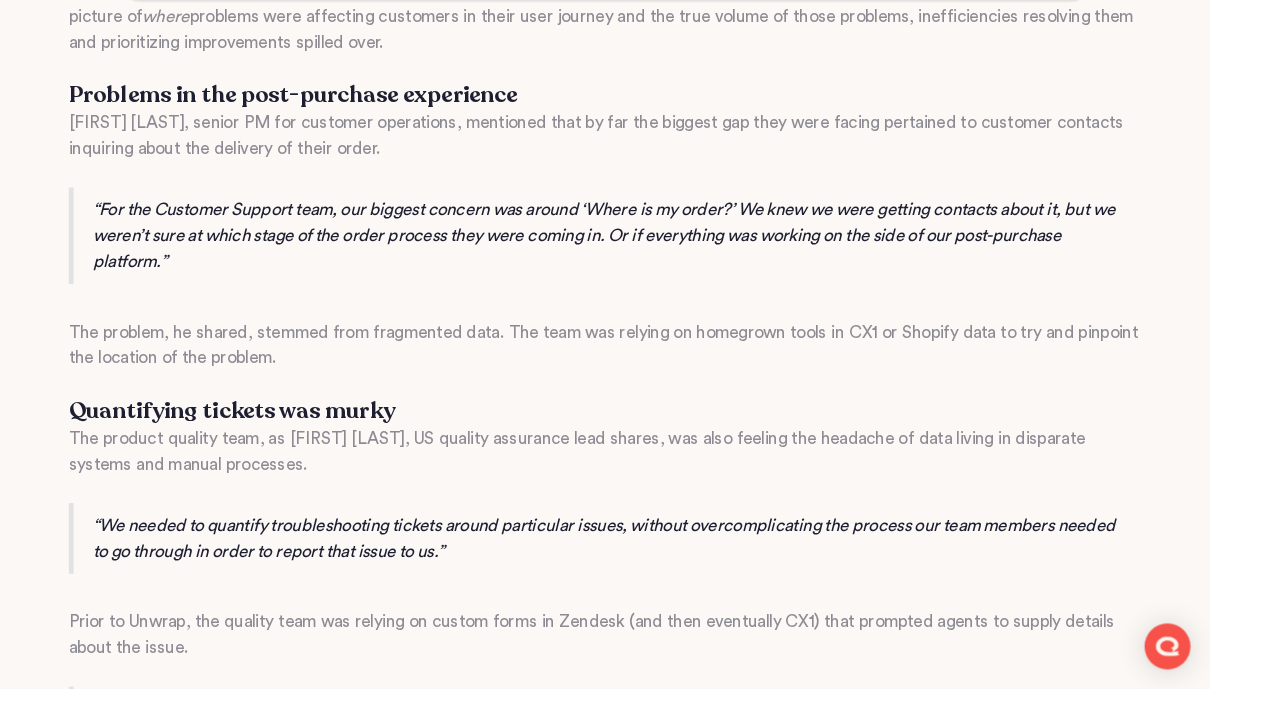 scroll, scrollTop: 2040, scrollLeft: 0, axis: vertical 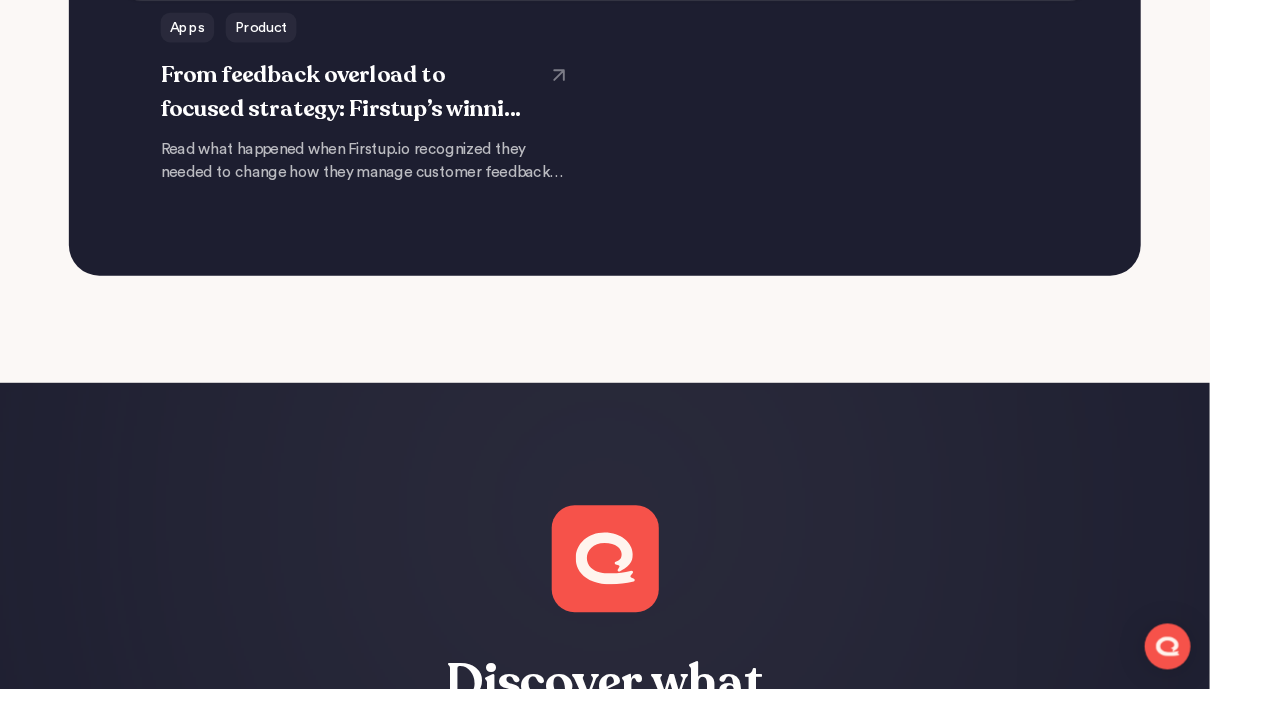 click at bounding box center (382, -679) 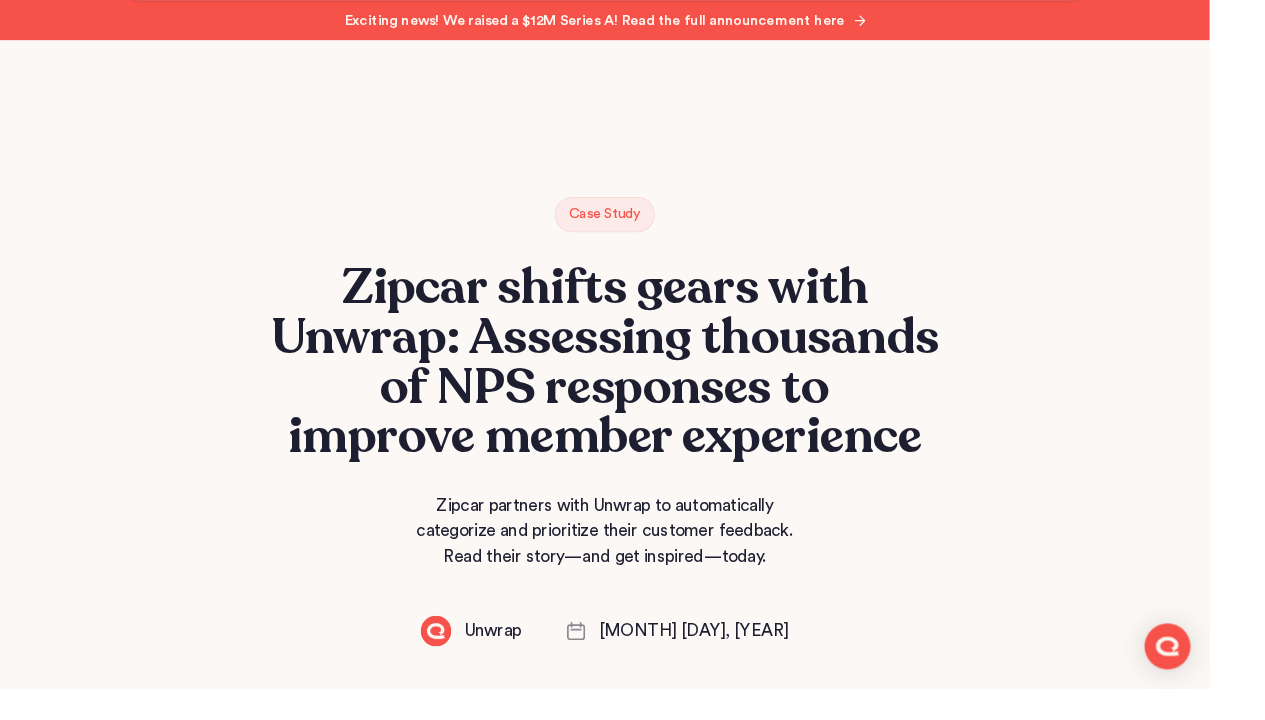 scroll, scrollTop: 3353, scrollLeft: 0, axis: vertical 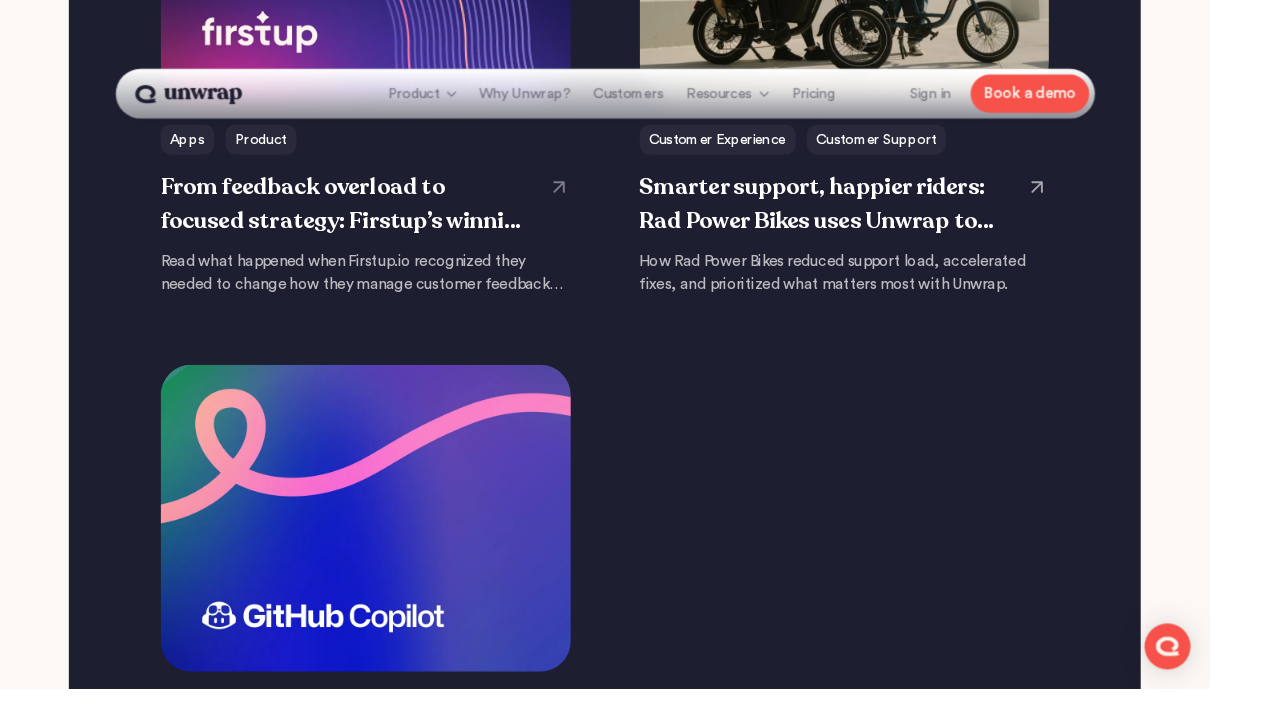 click at bounding box center (883, 43) 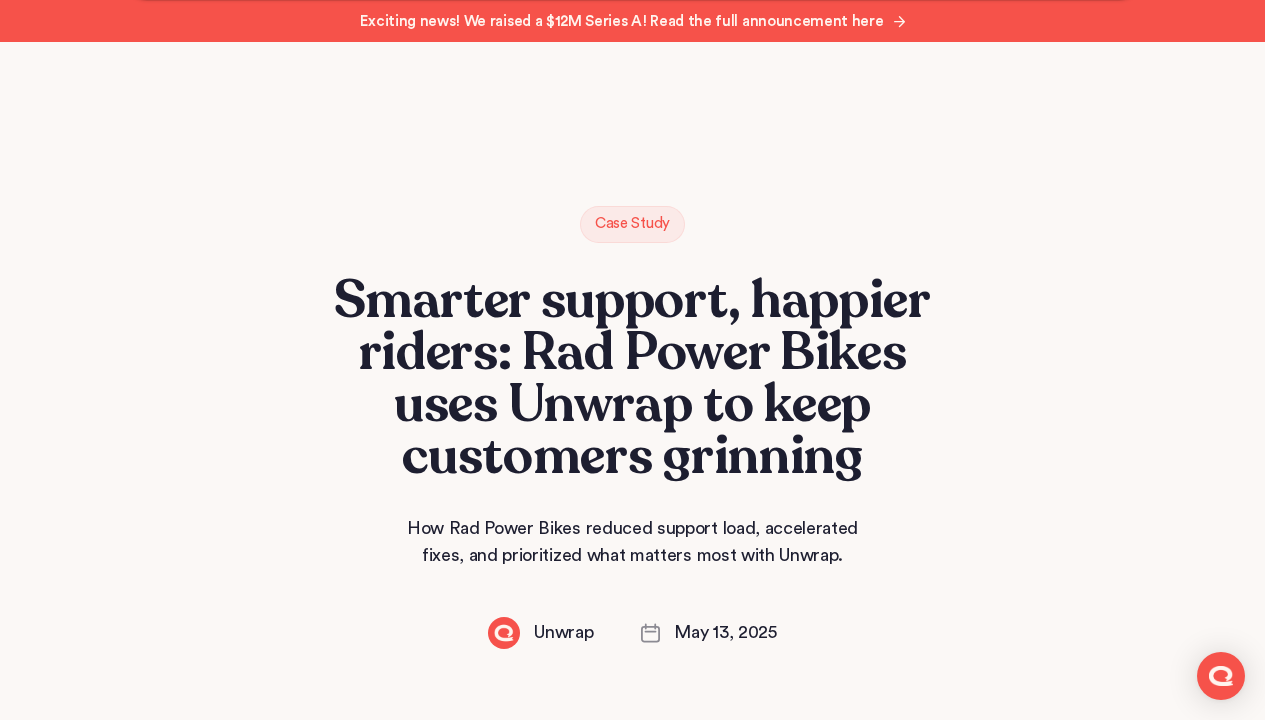scroll, scrollTop: 920, scrollLeft: 0, axis: vertical 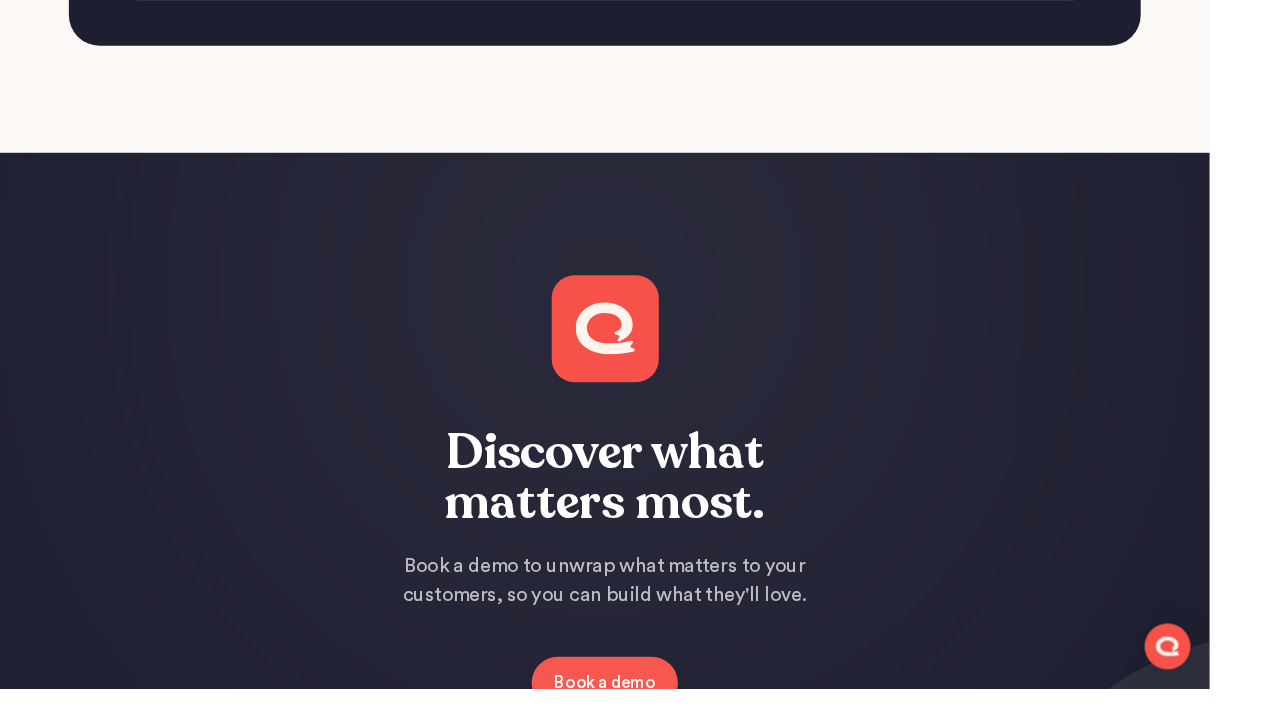 click at bounding box center [883, -919] 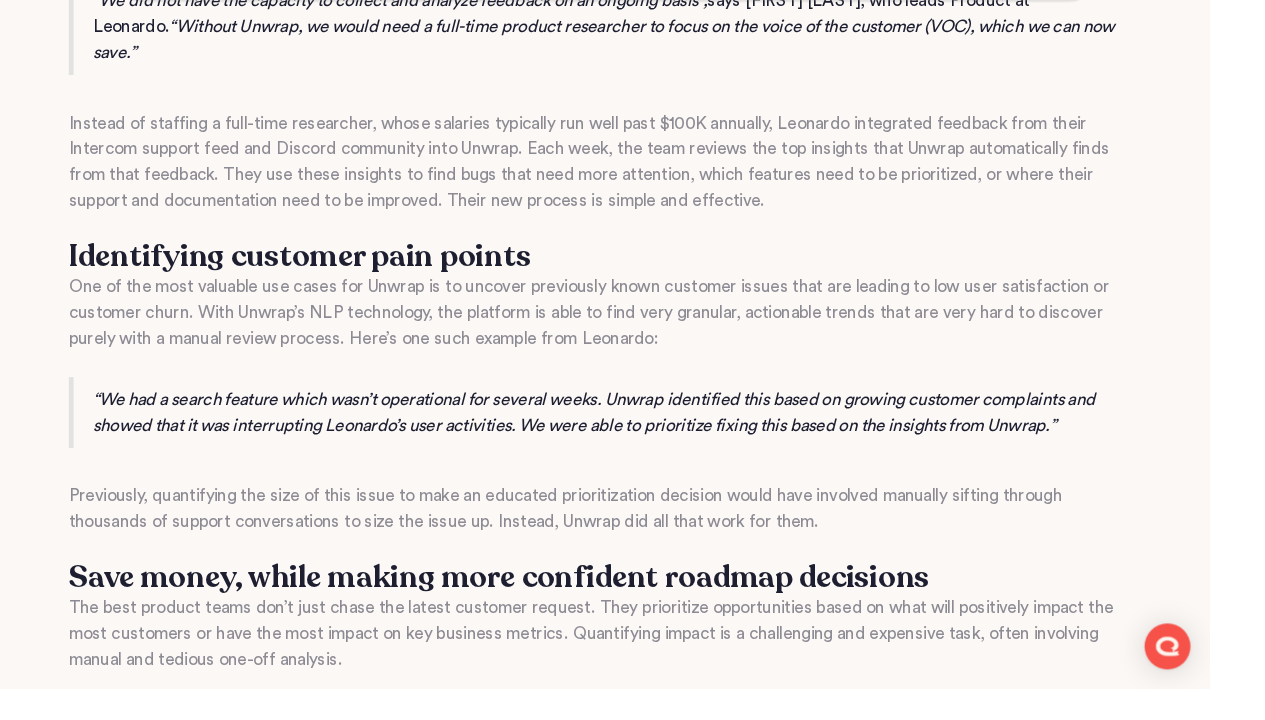 scroll, scrollTop: 2320, scrollLeft: 0, axis: vertical 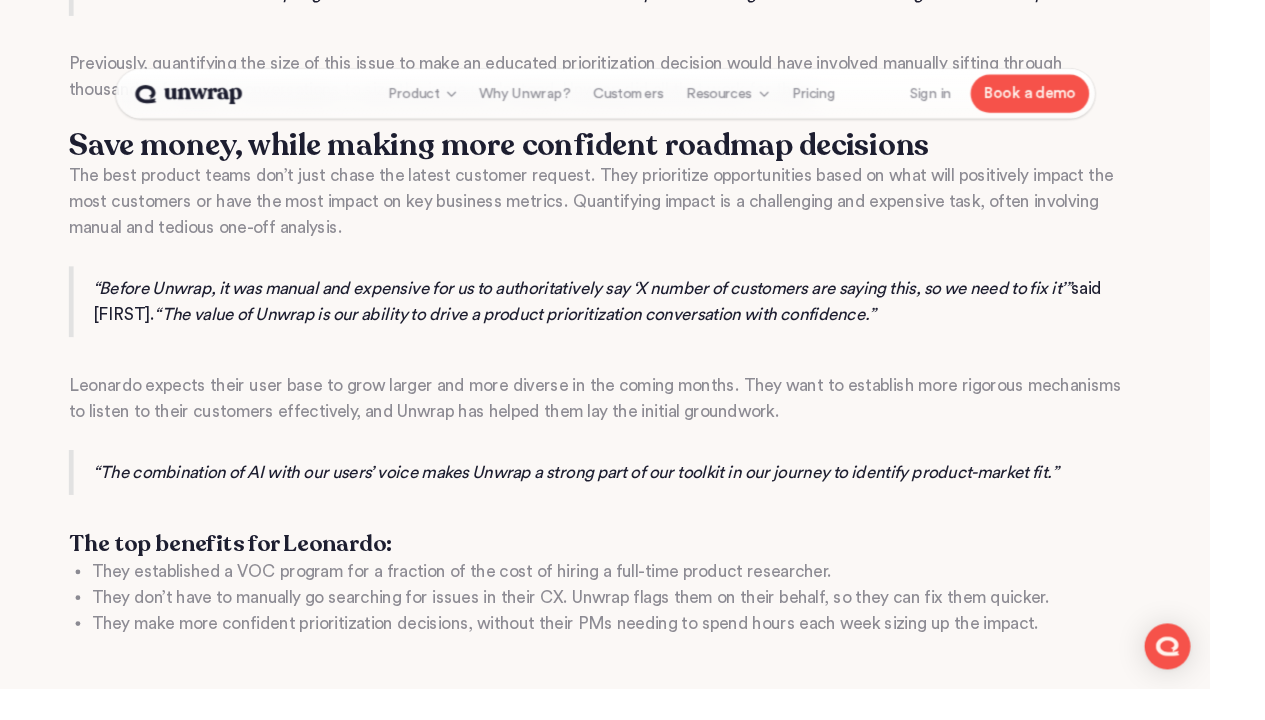 click at bounding box center (382, 2332) 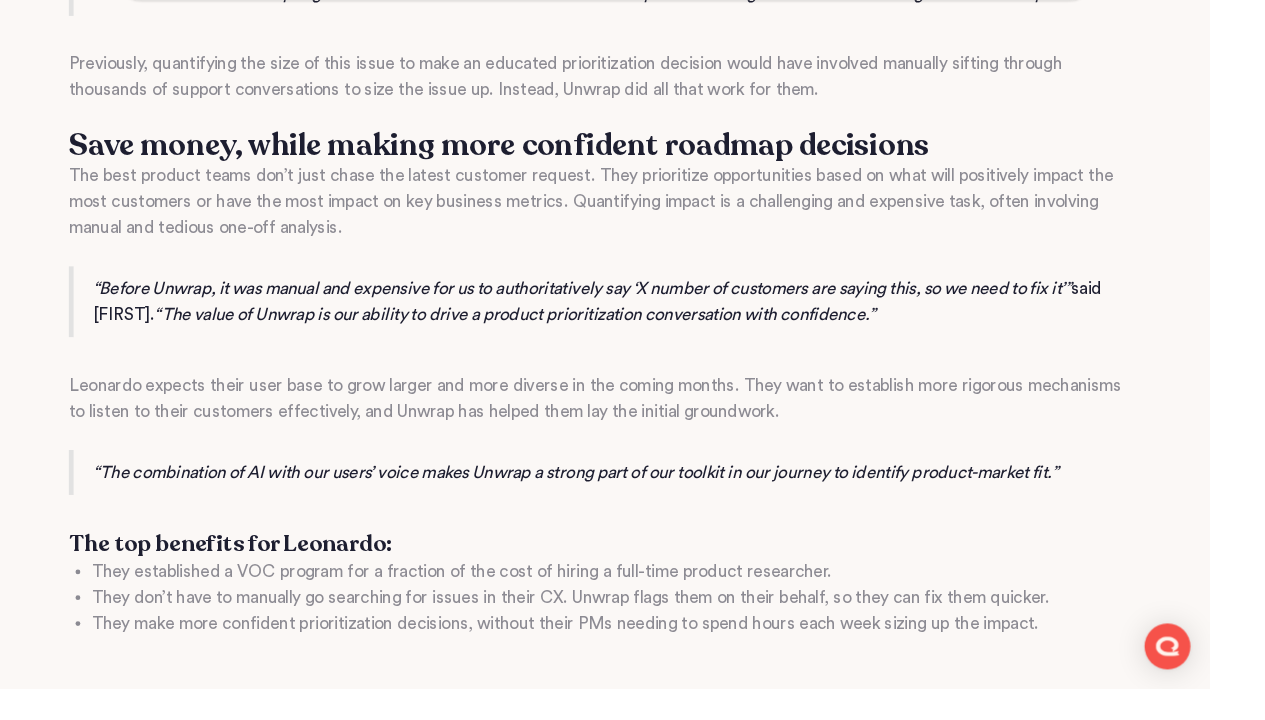 scroll, scrollTop: 3316, scrollLeft: 0, axis: vertical 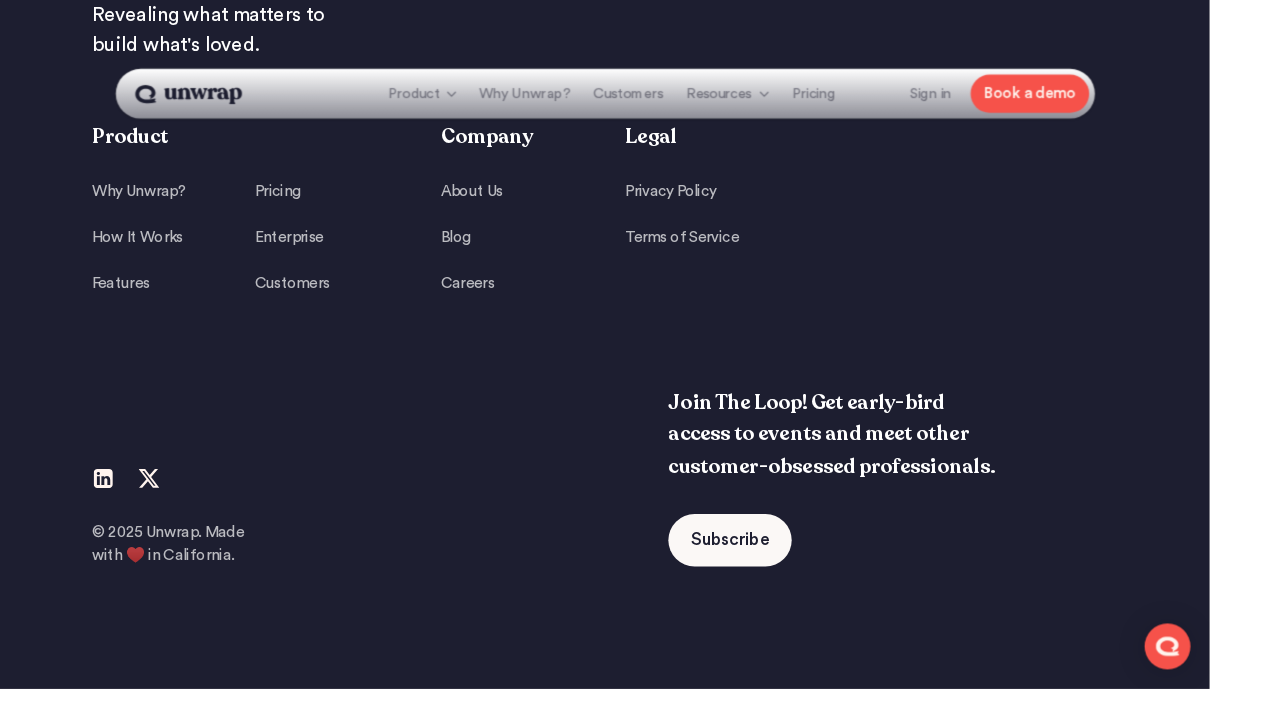 click at bounding box center (382, -1410) 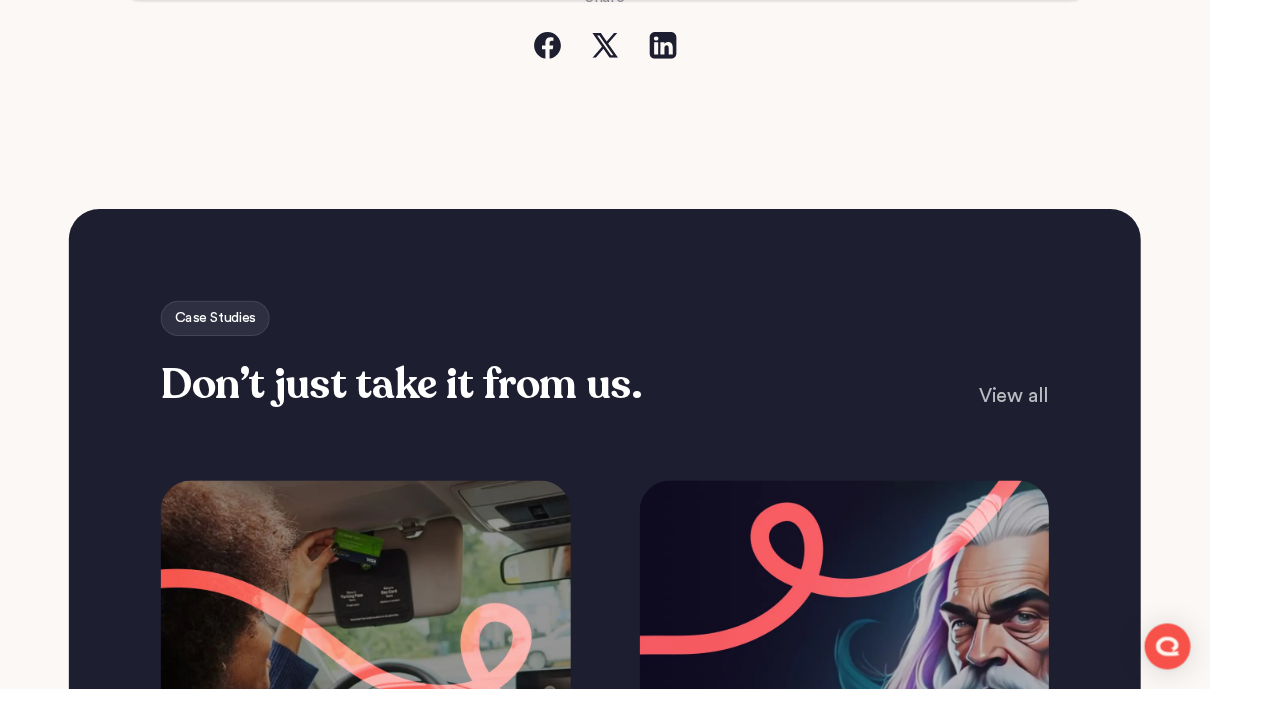 scroll, scrollTop: 4987, scrollLeft: 0, axis: vertical 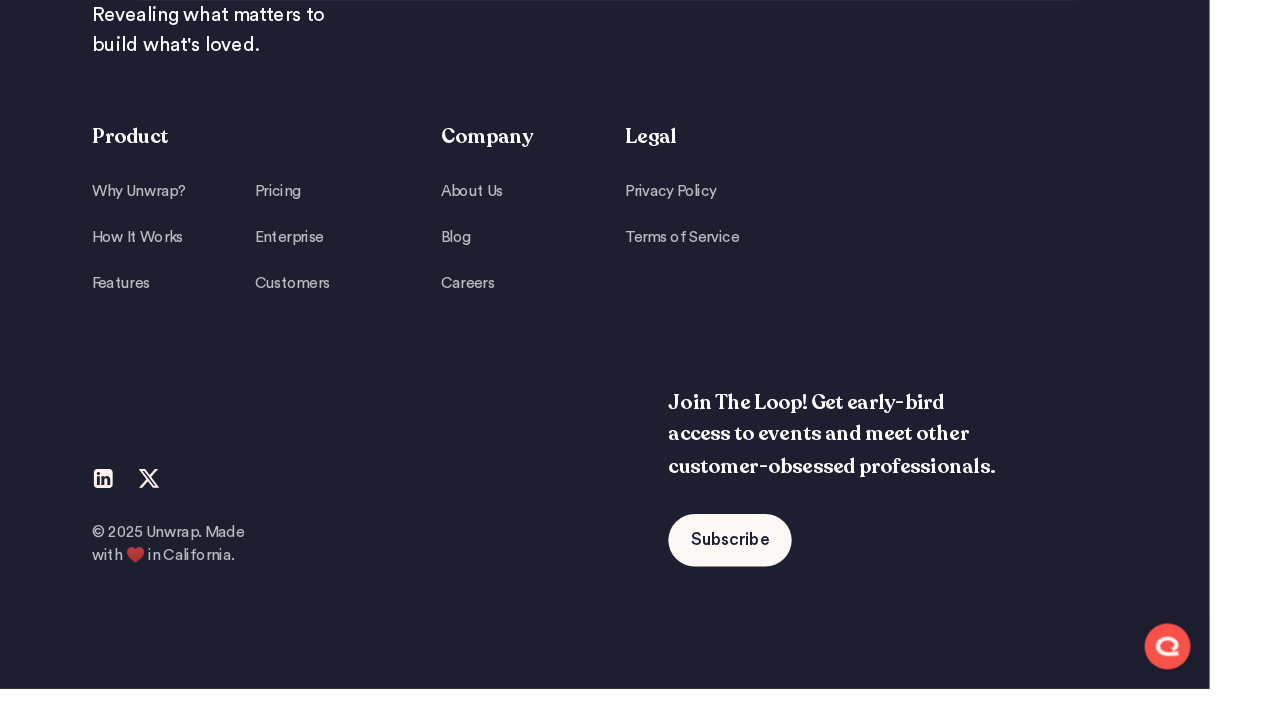 click at bounding box center (382, -2014) 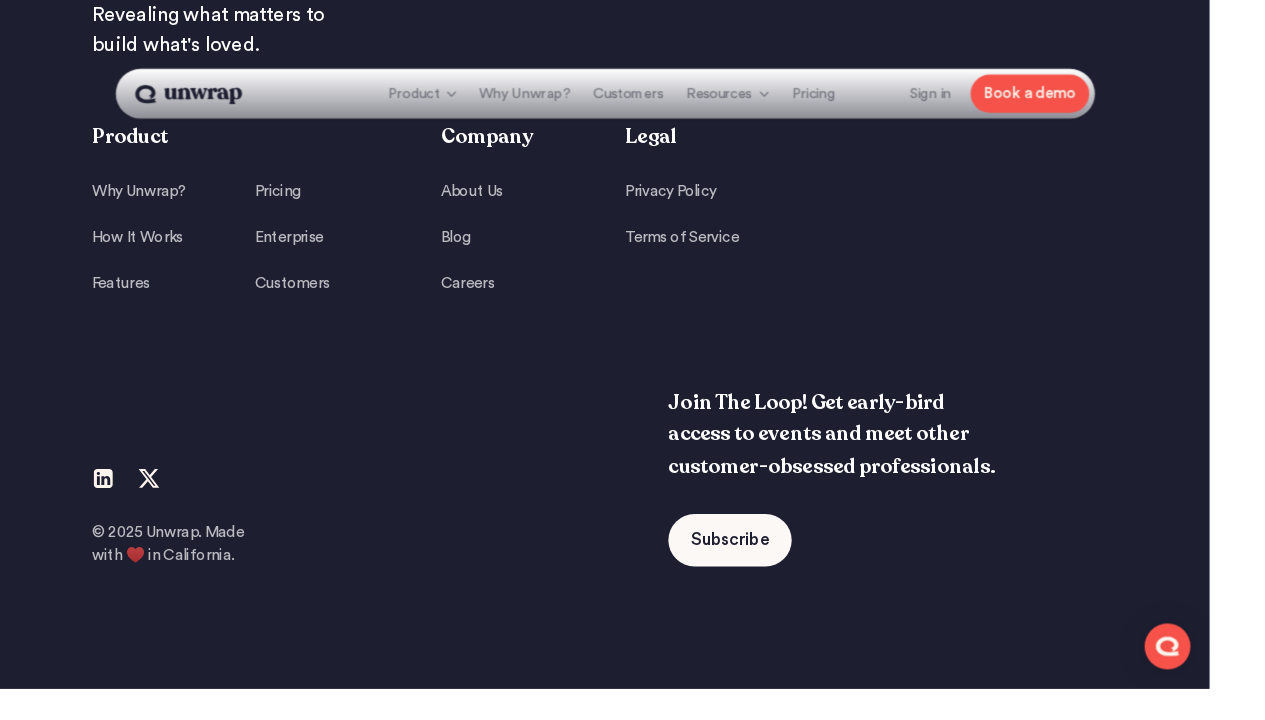 scroll, scrollTop: 4827, scrollLeft: 0, axis: vertical 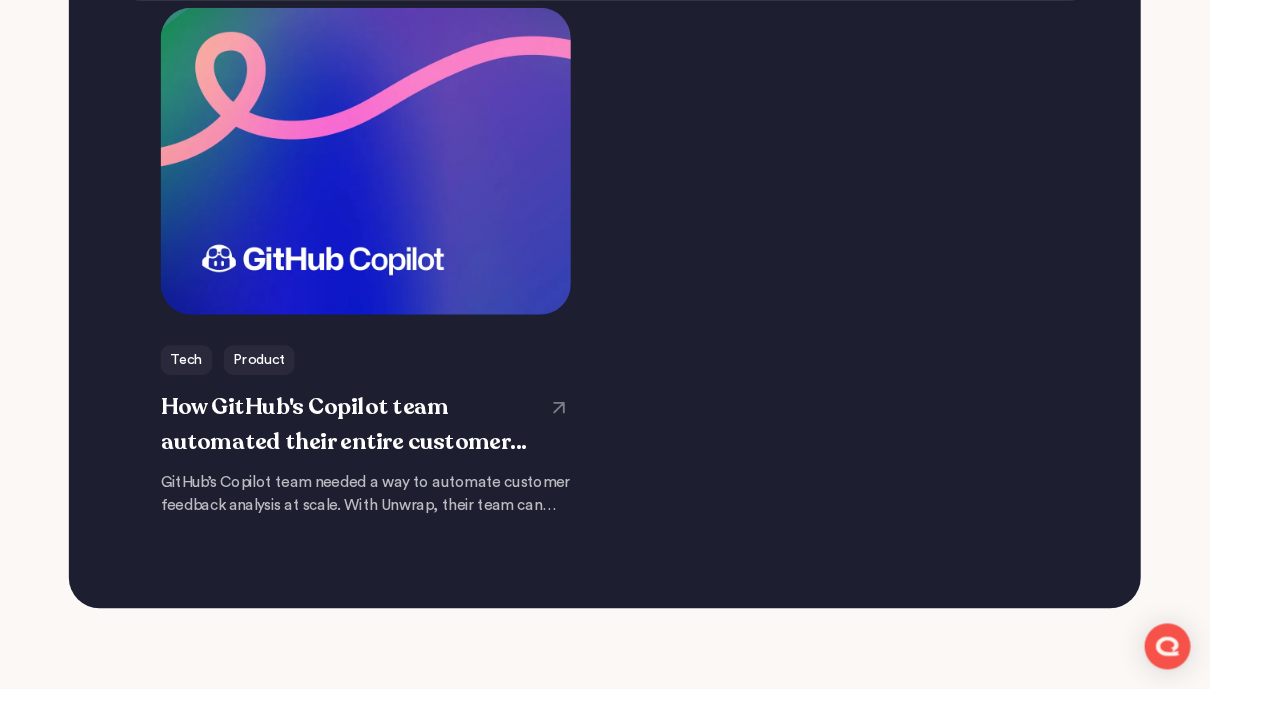 click at bounding box center [883, -330] 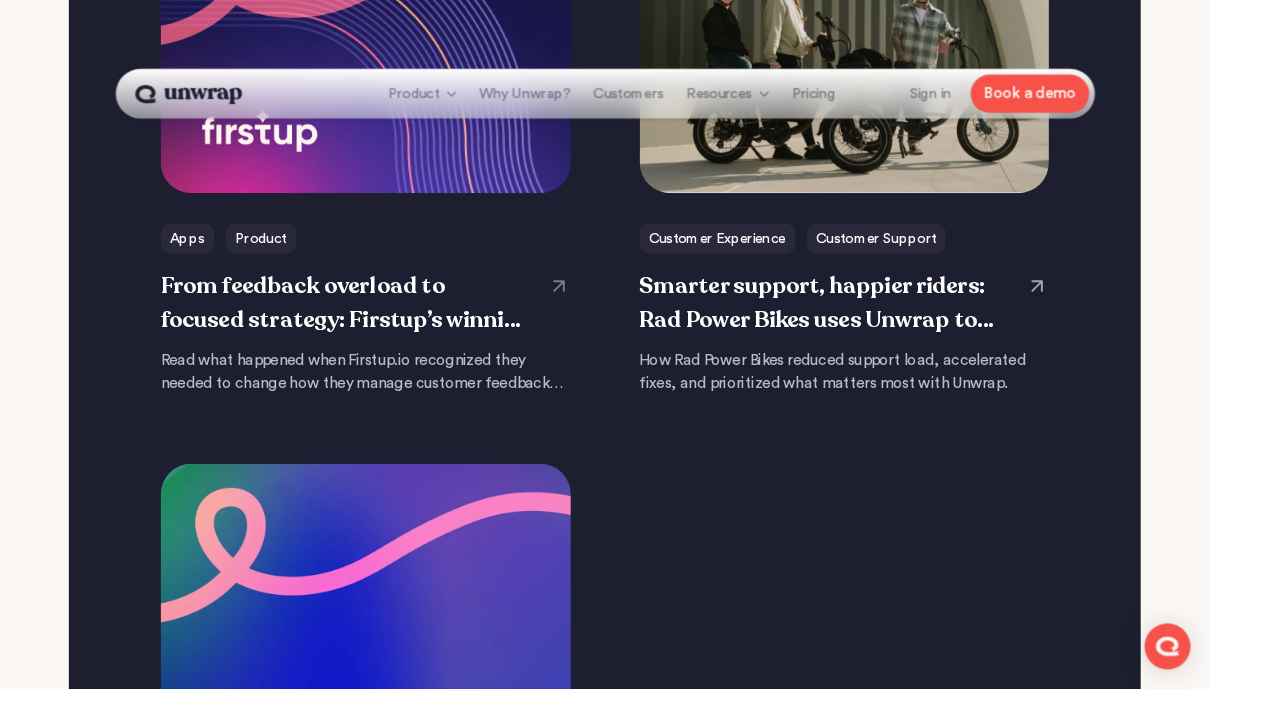 scroll, scrollTop: 2593, scrollLeft: 0, axis: vertical 